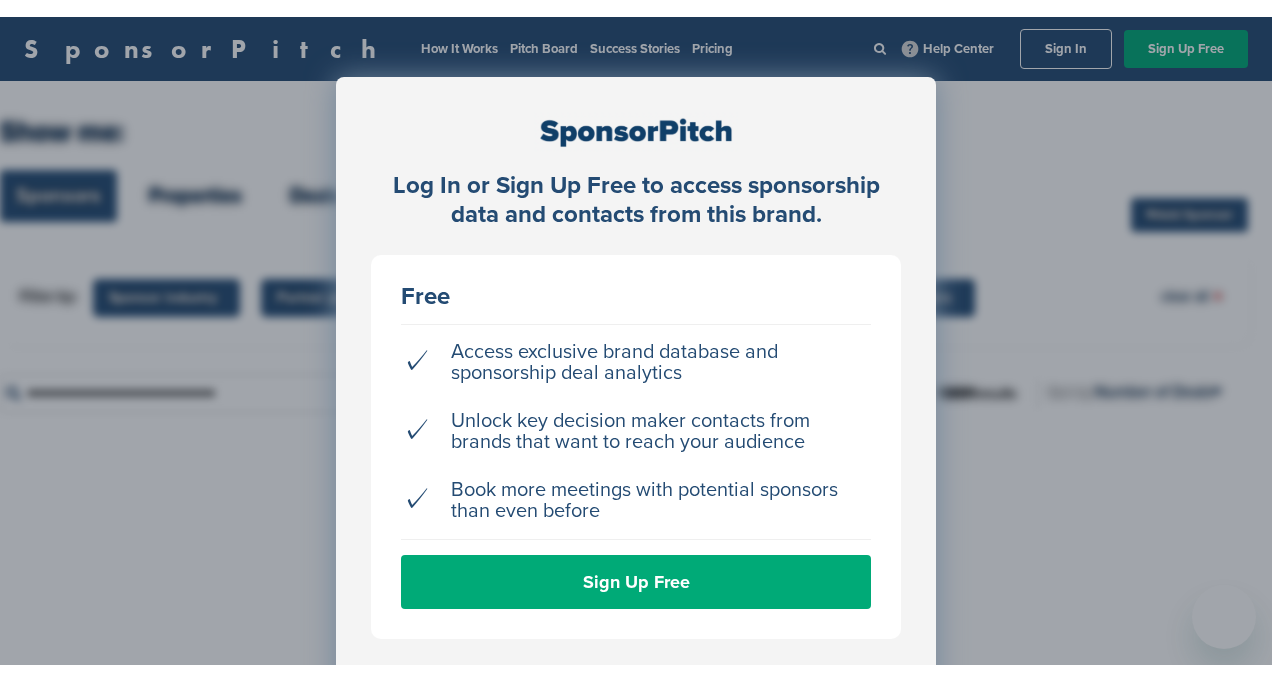 scroll, scrollTop: 0, scrollLeft: 0, axis: both 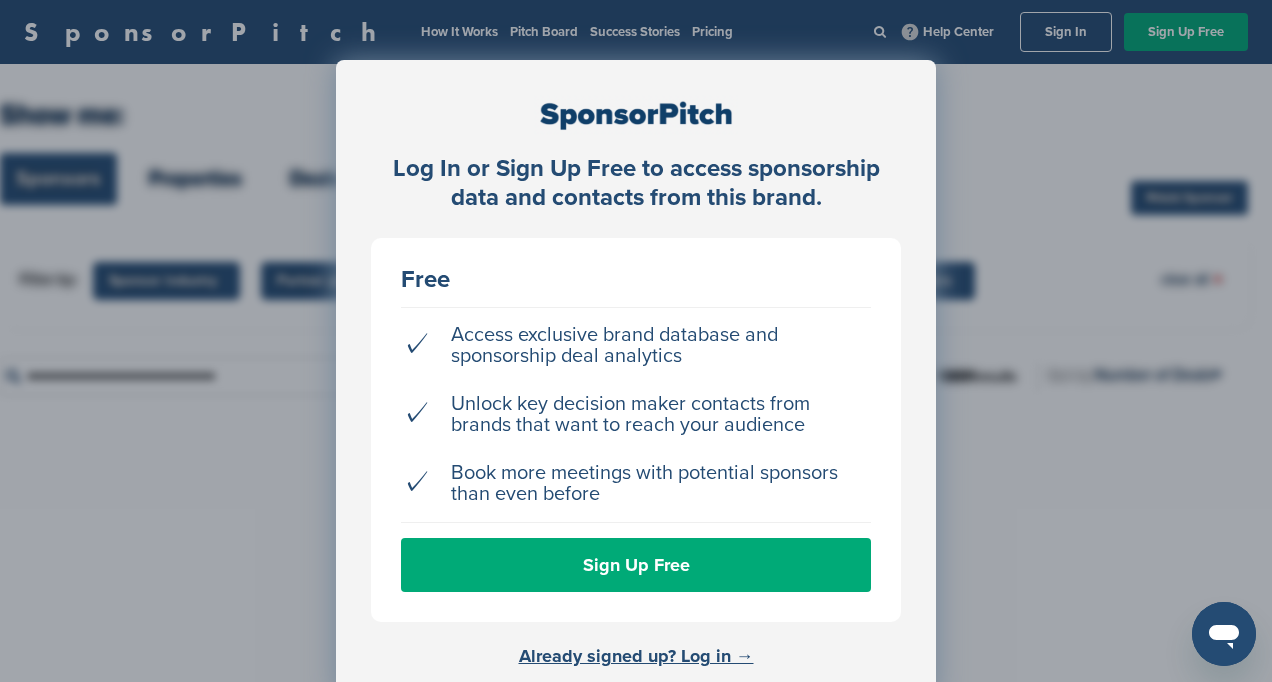 click on "Log In or Sign Up Free to access sponsorship data and contacts from this brand.
Free
✓
Access exclusive brand database and sponsorship deal analytics
✓
Unlock key decision maker contacts from brands that want to reach your audience
✓
Book more meetings with potential sponsors than even before
Sign Up Free
Already signed up? Log in →" at bounding box center [636, 391] 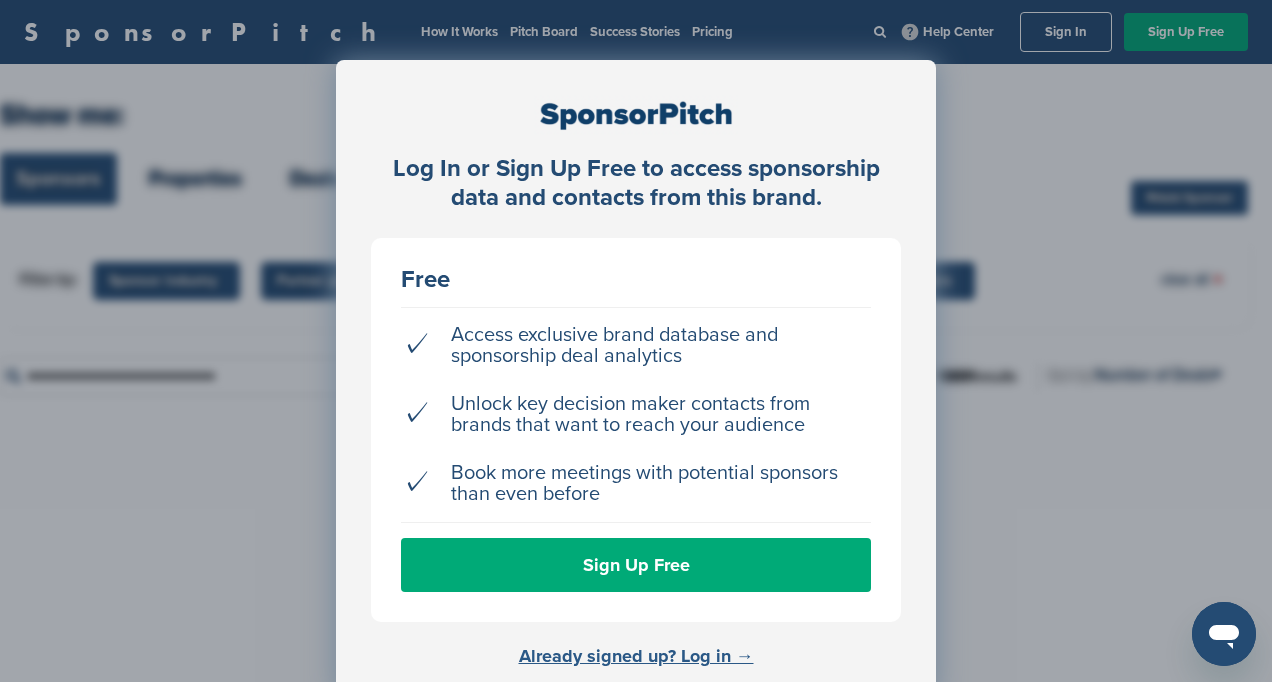 click on "Already signed up? Log in →" at bounding box center [636, 656] 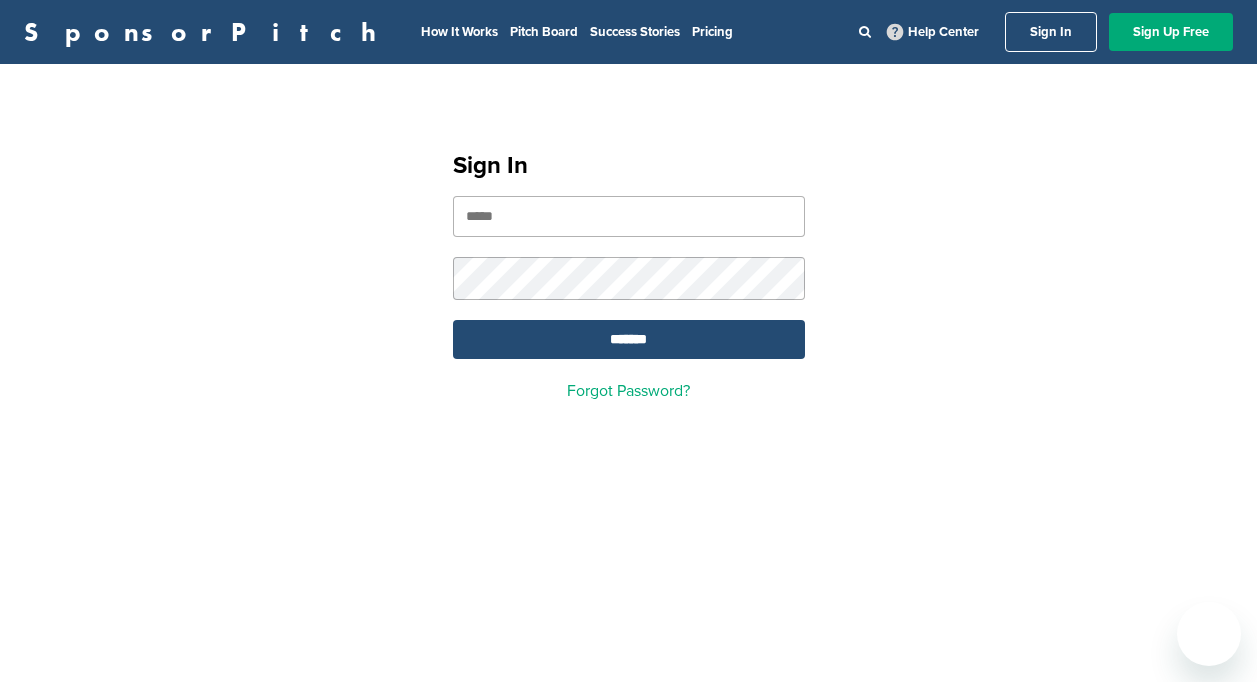 scroll, scrollTop: 0, scrollLeft: 0, axis: both 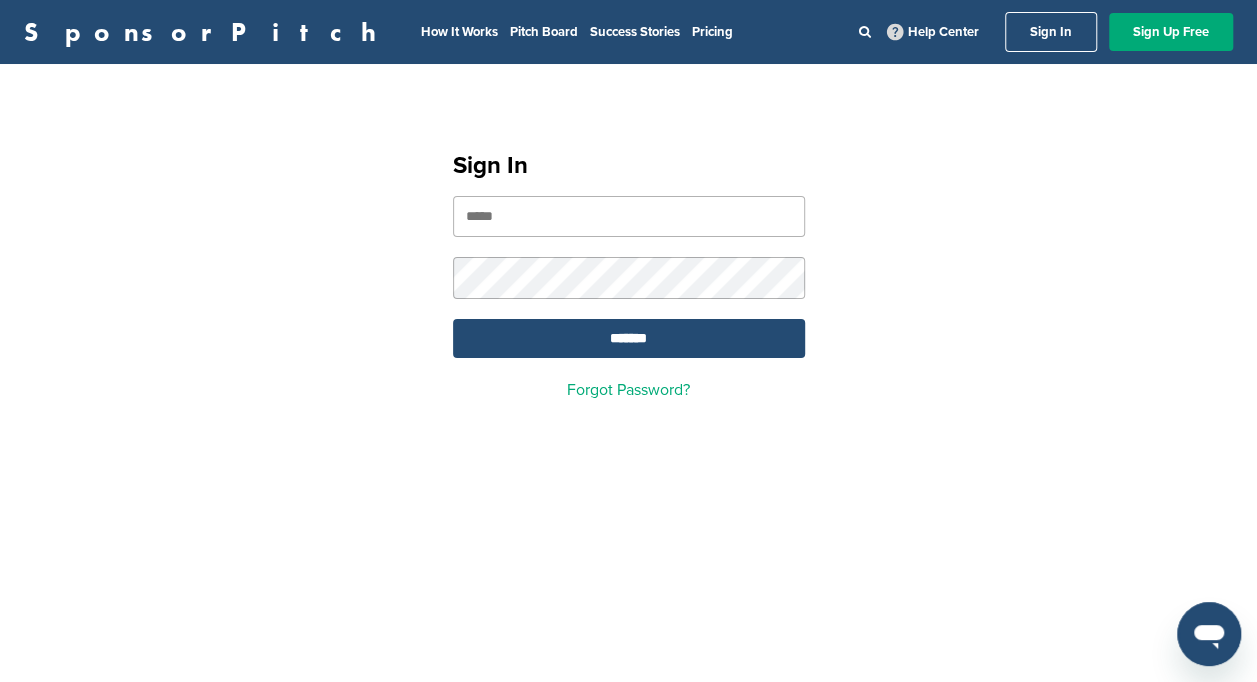 click at bounding box center (629, 216) 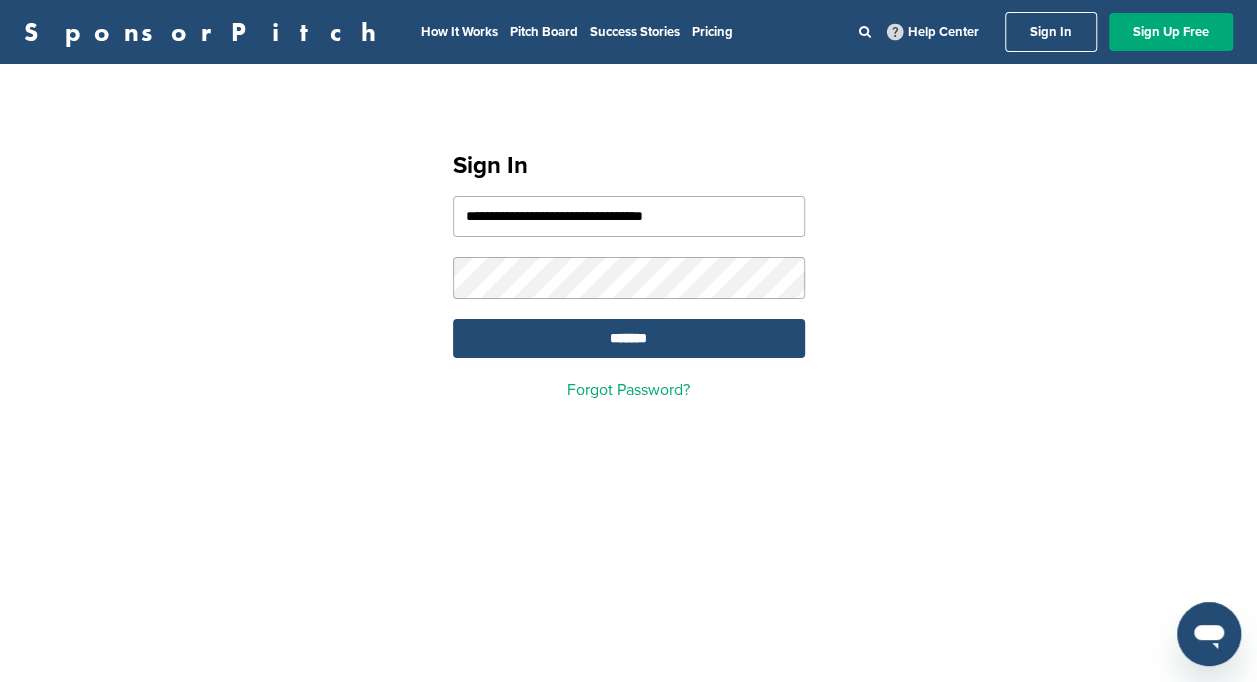 click on "*******" at bounding box center [629, 338] 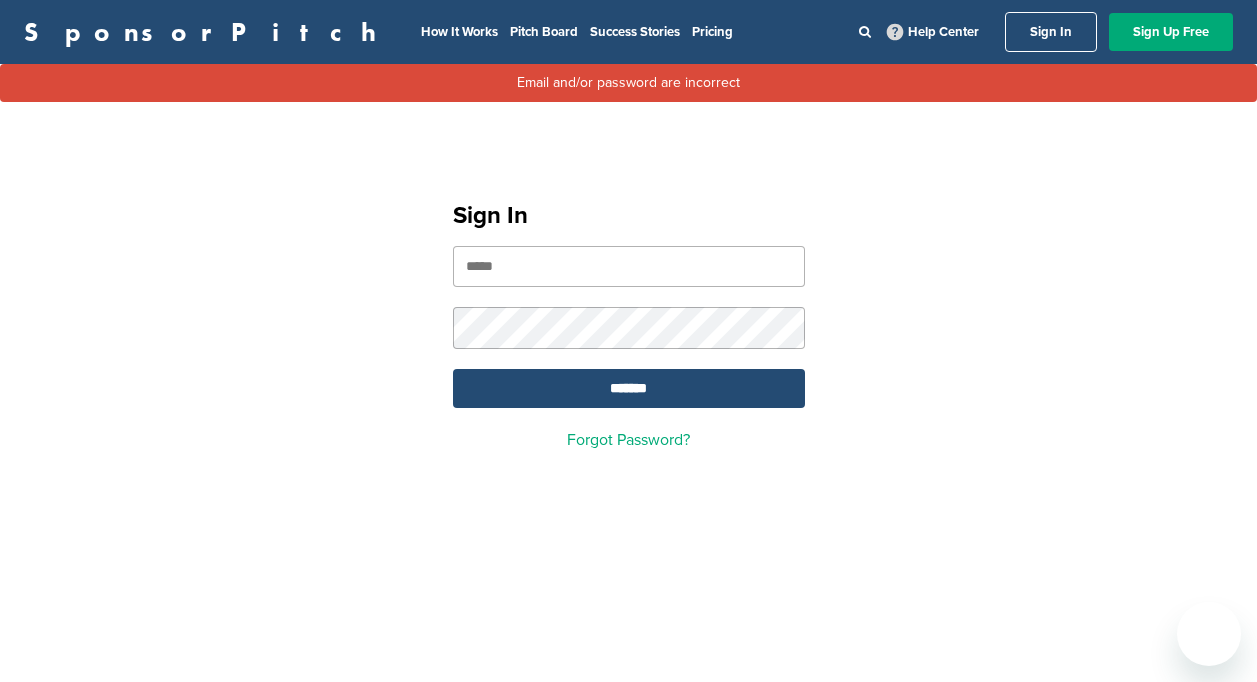 scroll, scrollTop: 0, scrollLeft: 0, axis: both 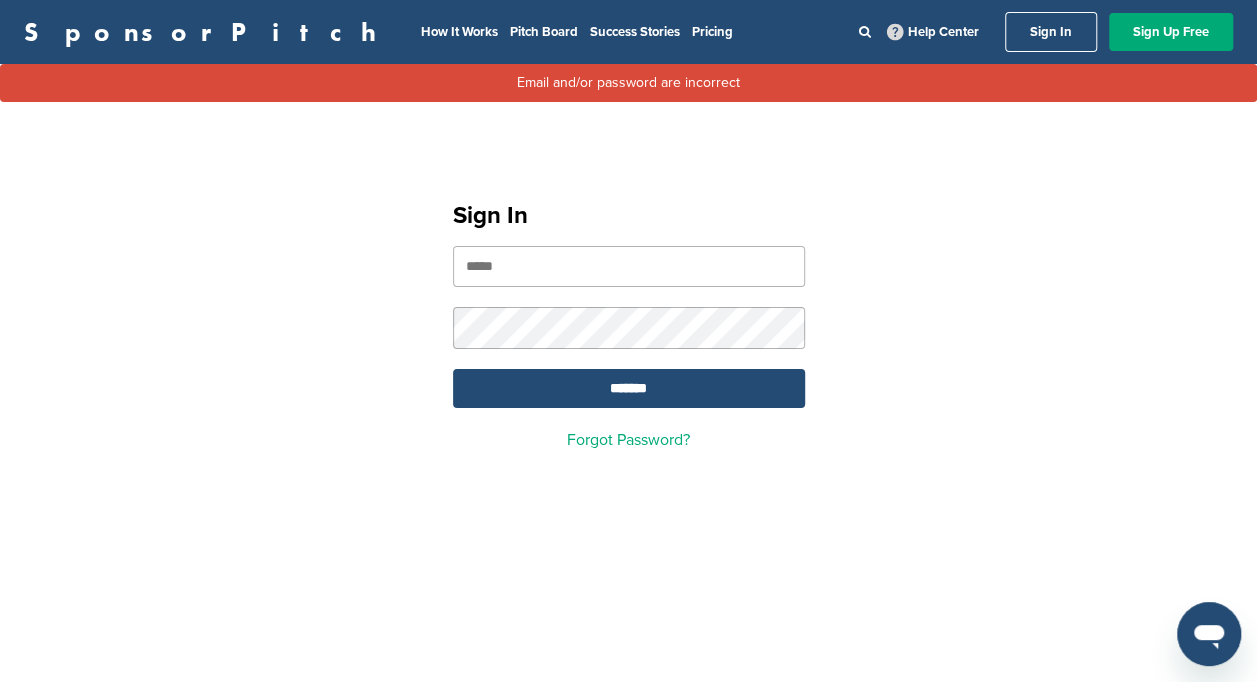 click at bounding box center [629, 266] 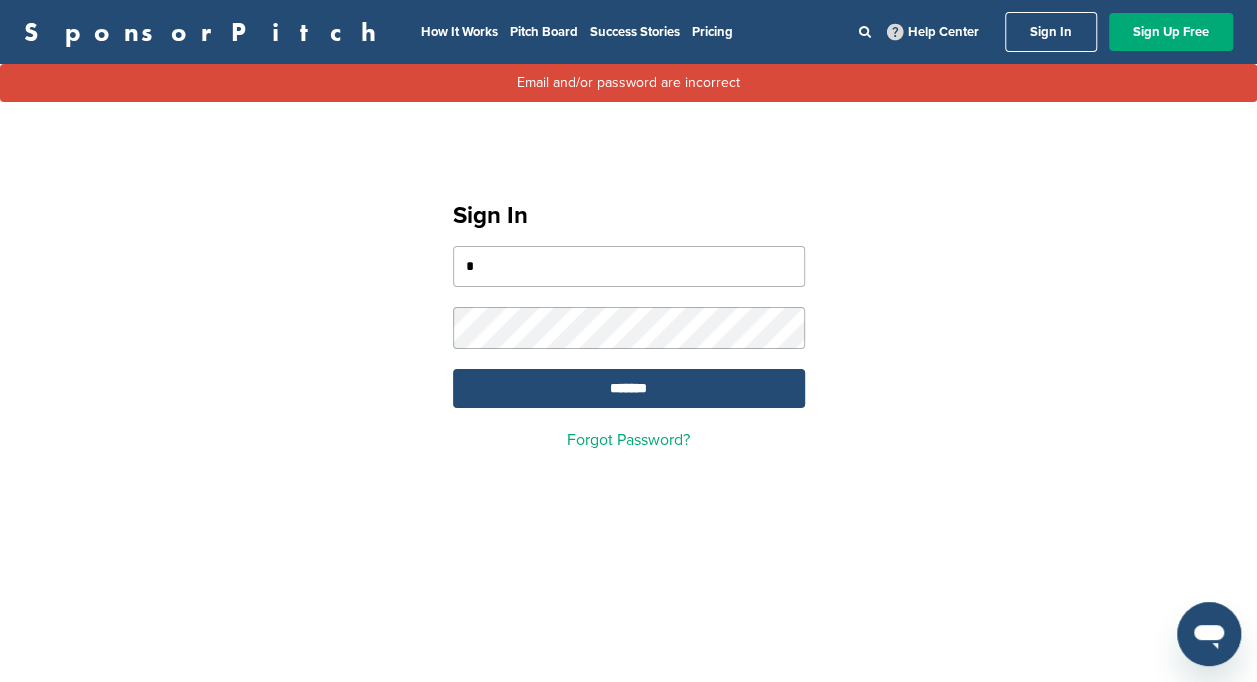 type on "**********" 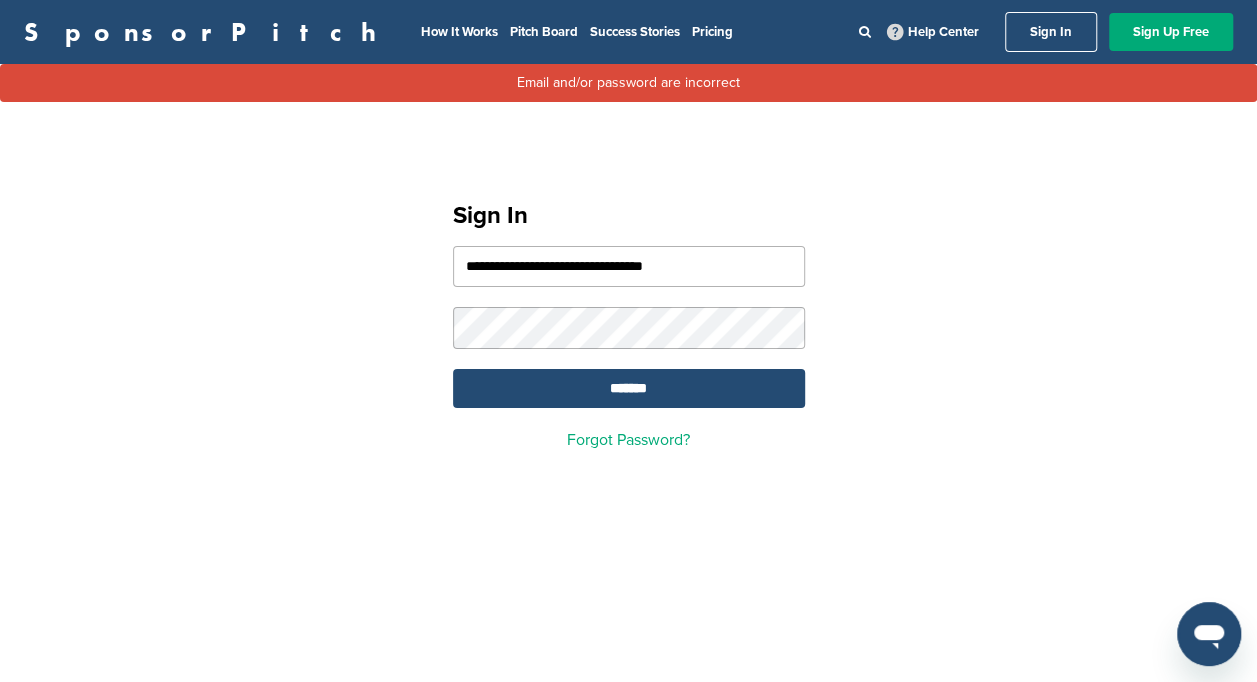 click on "*******" at bounding box center (629, 388) 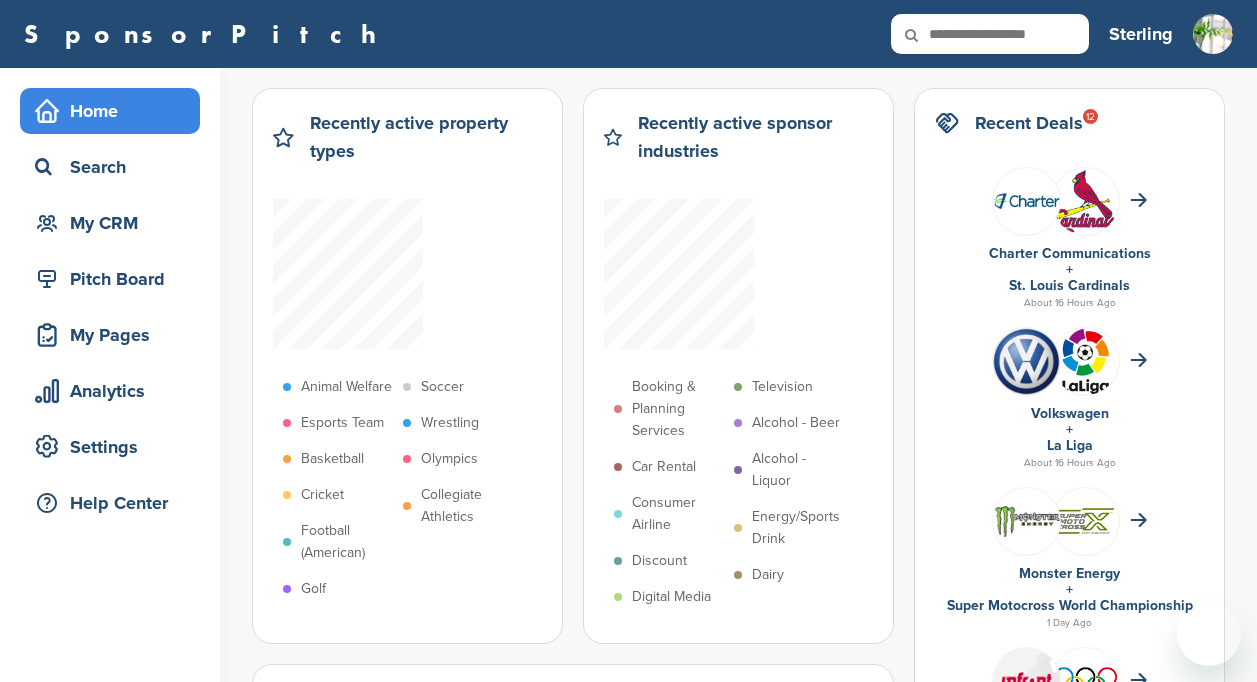 scroll, scrollTop: 0, scrollLeft: 0, axis: both 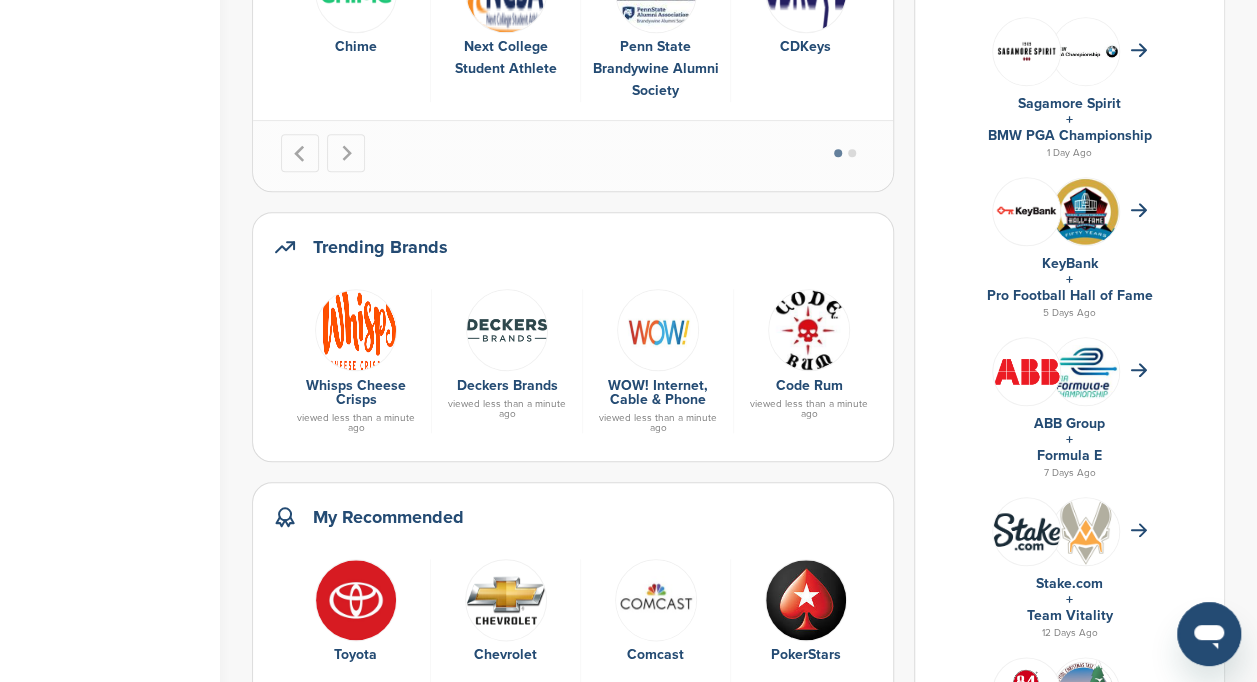 click at bounding box center (356, 329) 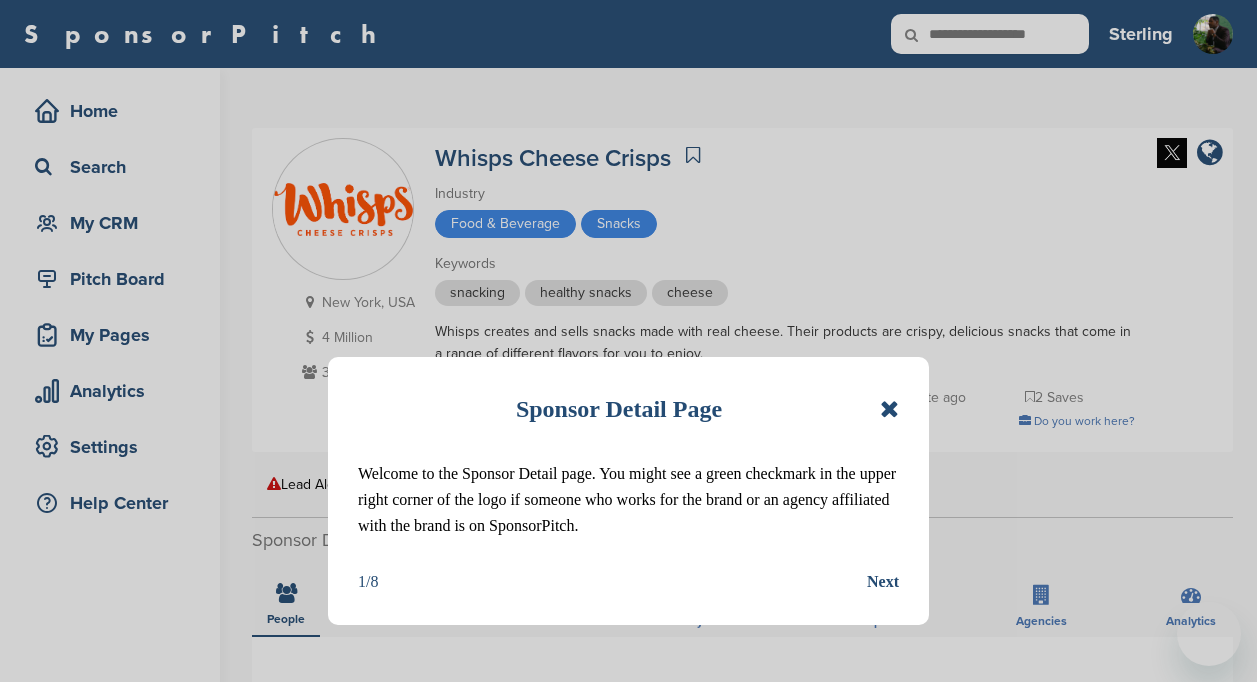 scroll, scrollTop: 0, scrollLeft: 0, axis: both 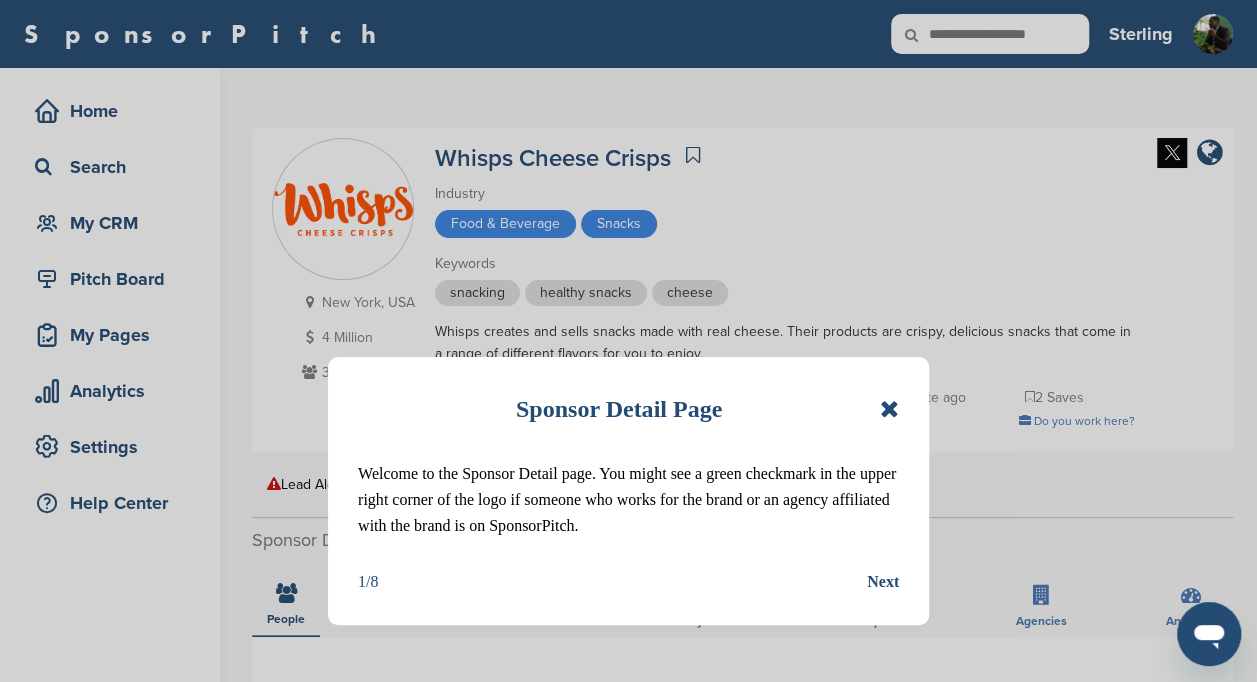 click at bounding box center [889, 409] 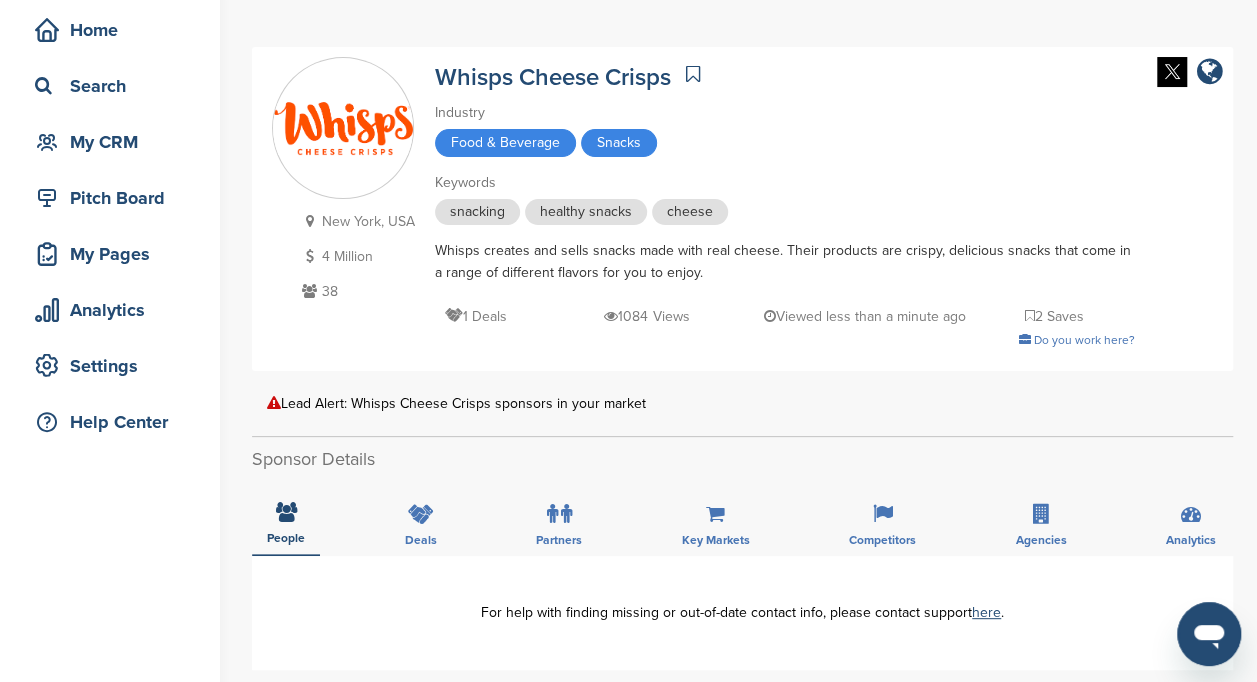 scroll, scrollTop: 0, scrollLeft: 0, axis: both 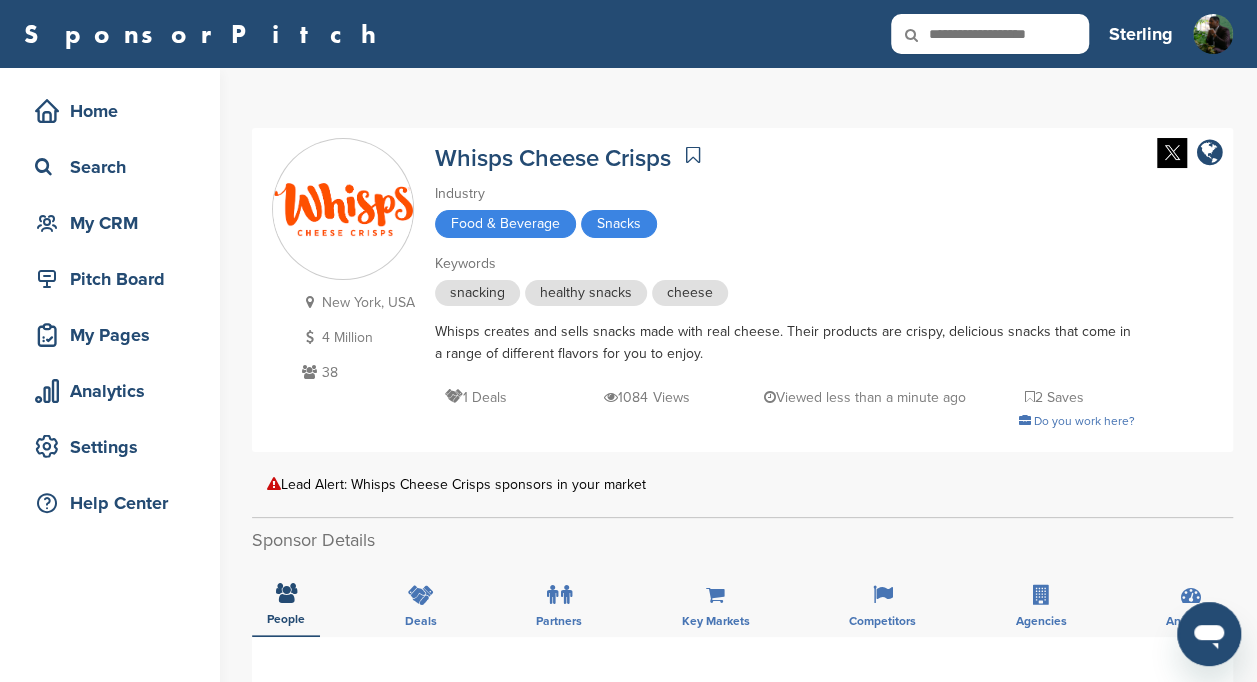 click at bounding box center [990, 34] 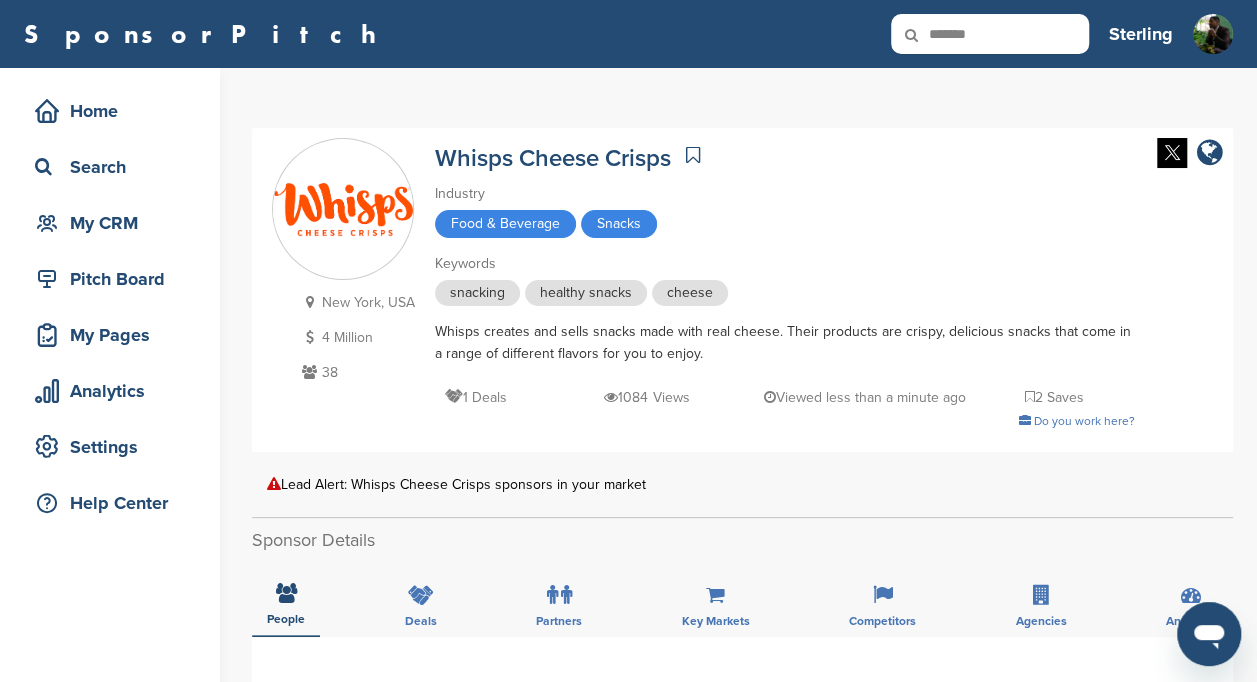 type on "*******" 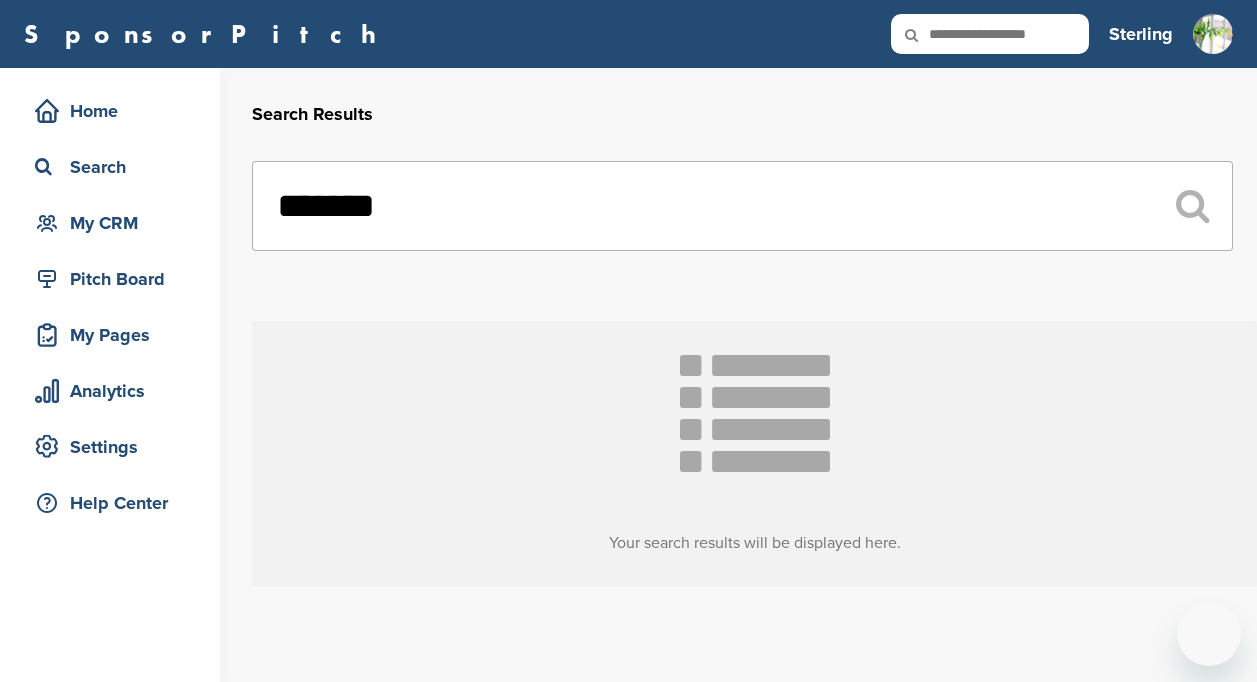scroll, scrollTop: 0, scrollLeft: 0, axis: both 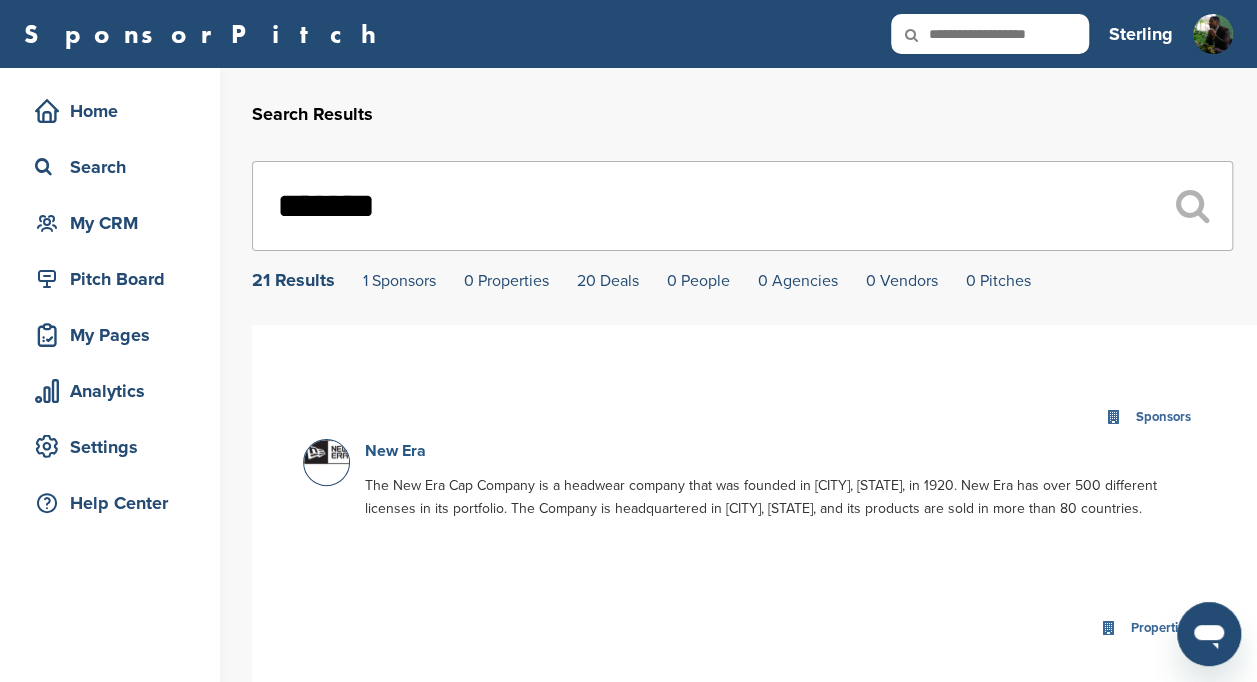 click on "New Era" at bounding box center (395, 451) 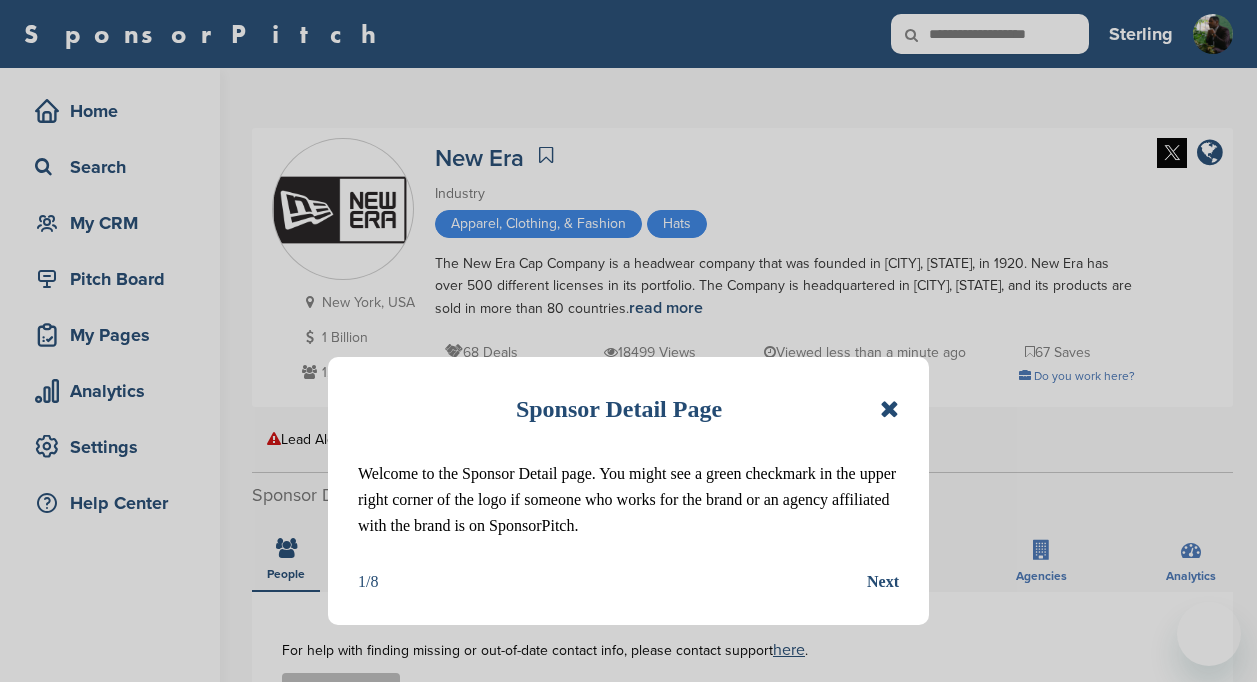 scroll, scrollTop: 0, scrollLeft: 0, axis: both 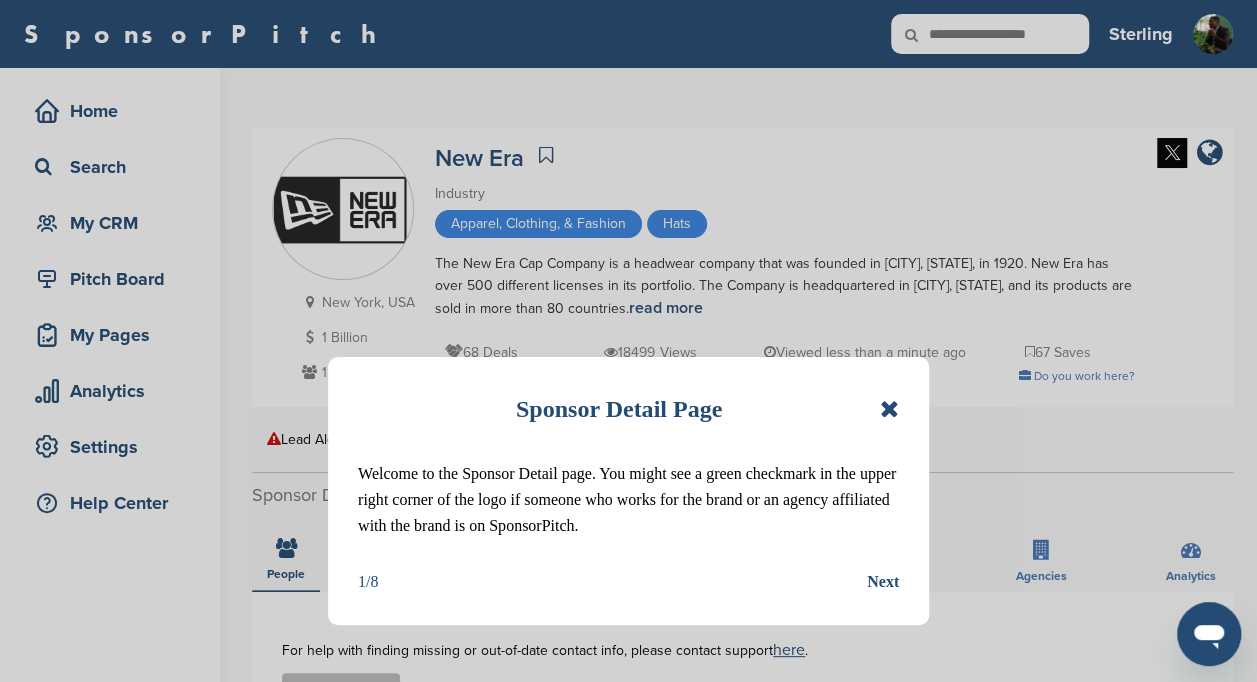 click at bounding box center (889, 409) 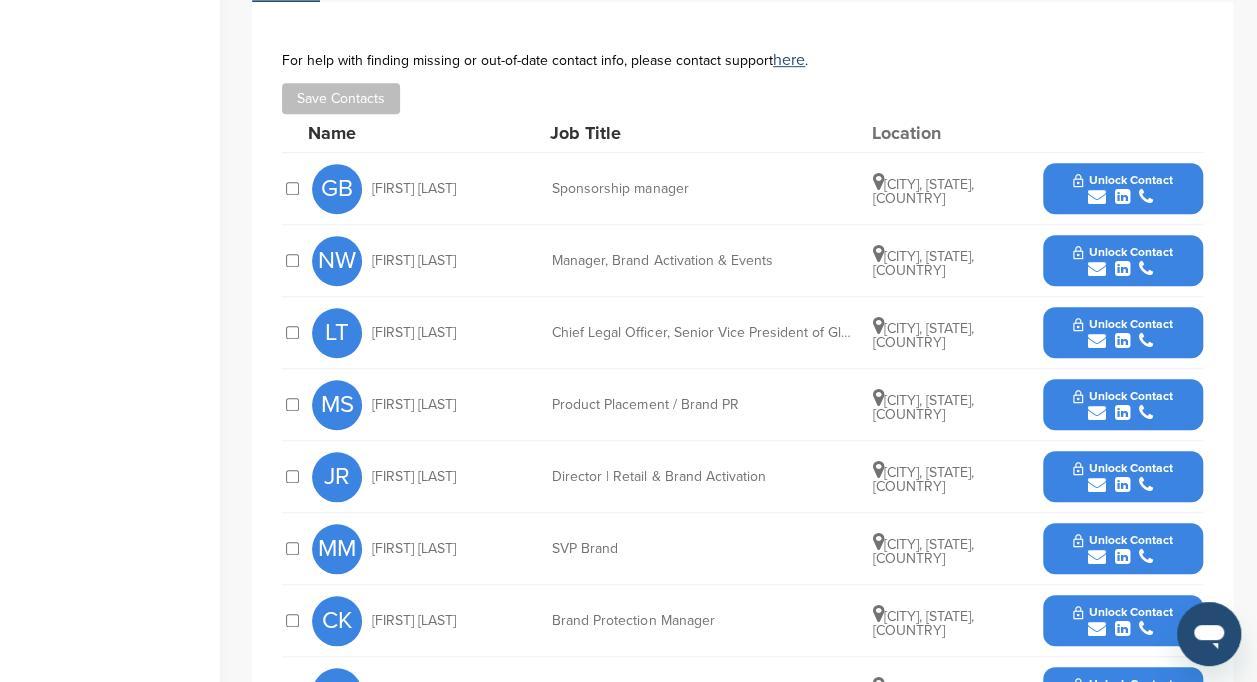 scroll, scrollTop: 619, scrollLeft: 0, axis: vertical 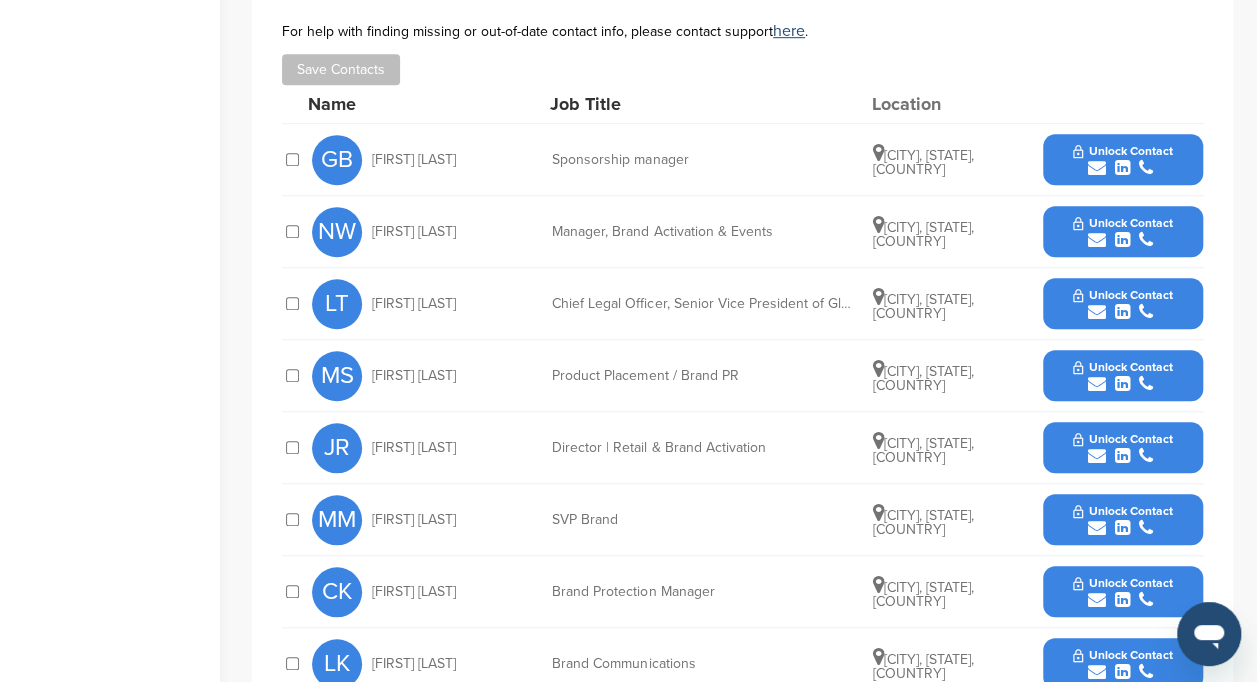 click at bounding box center (1122, 168) 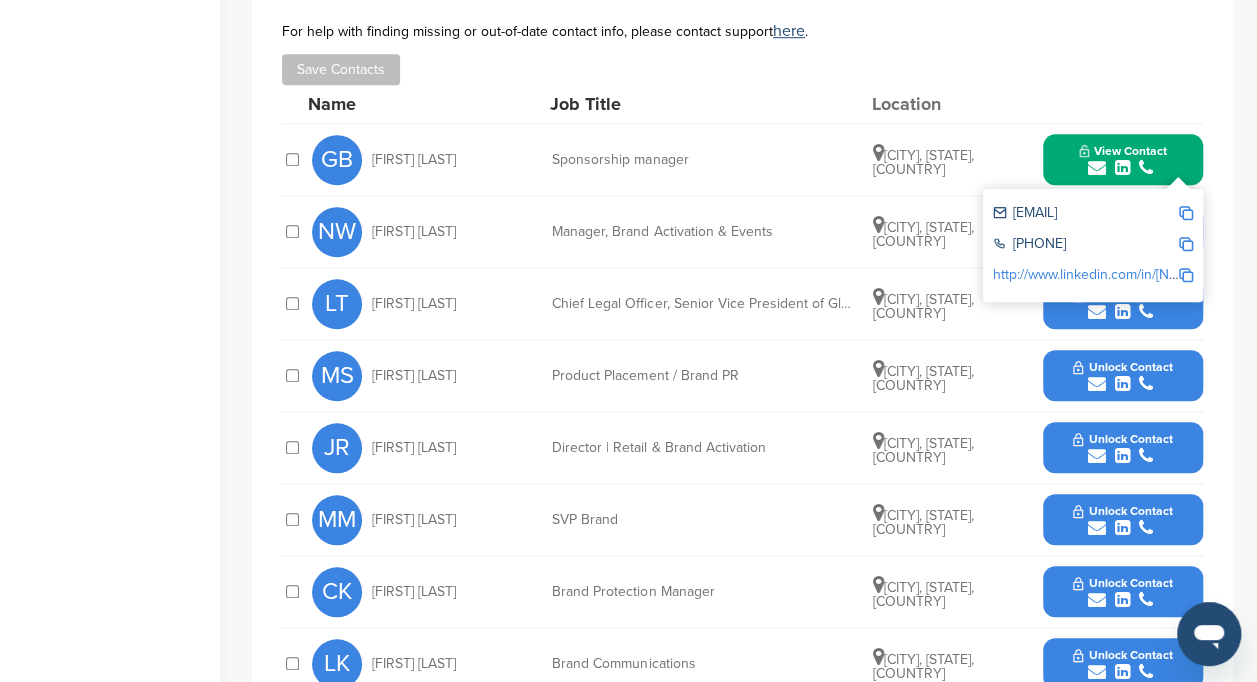 click at bounding box center [1186, 213] 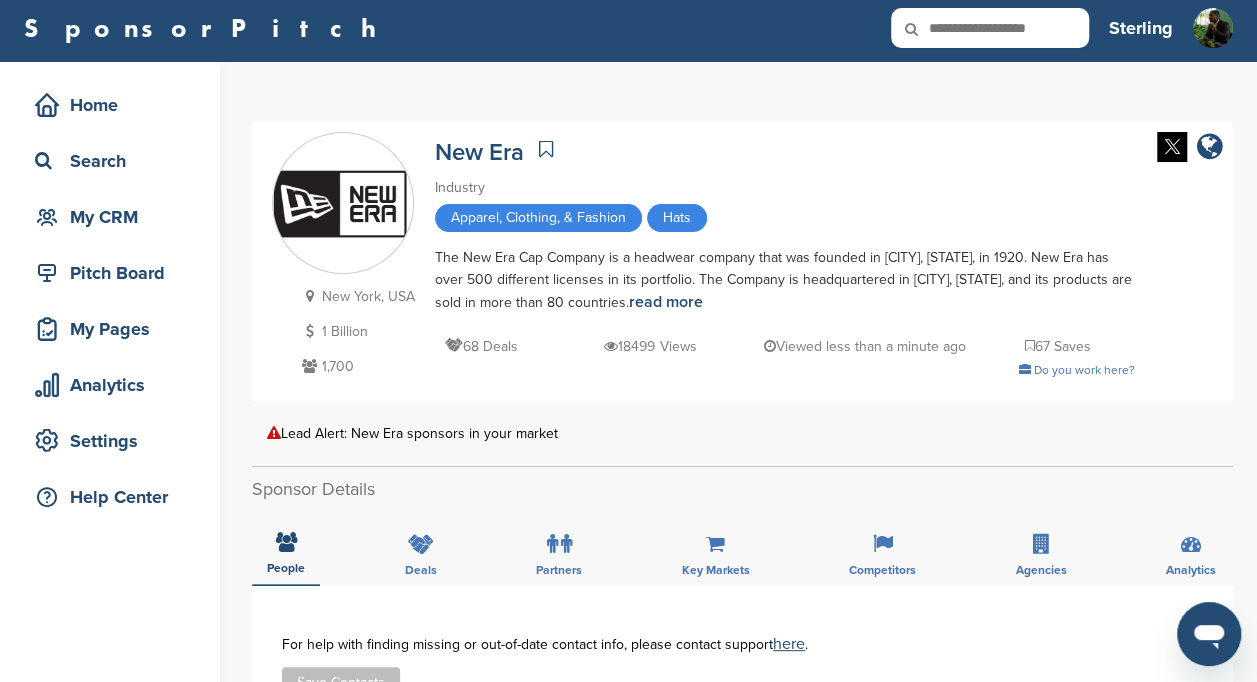 scroll, scrollTop: 0, scrollLeft: 0, axis: both 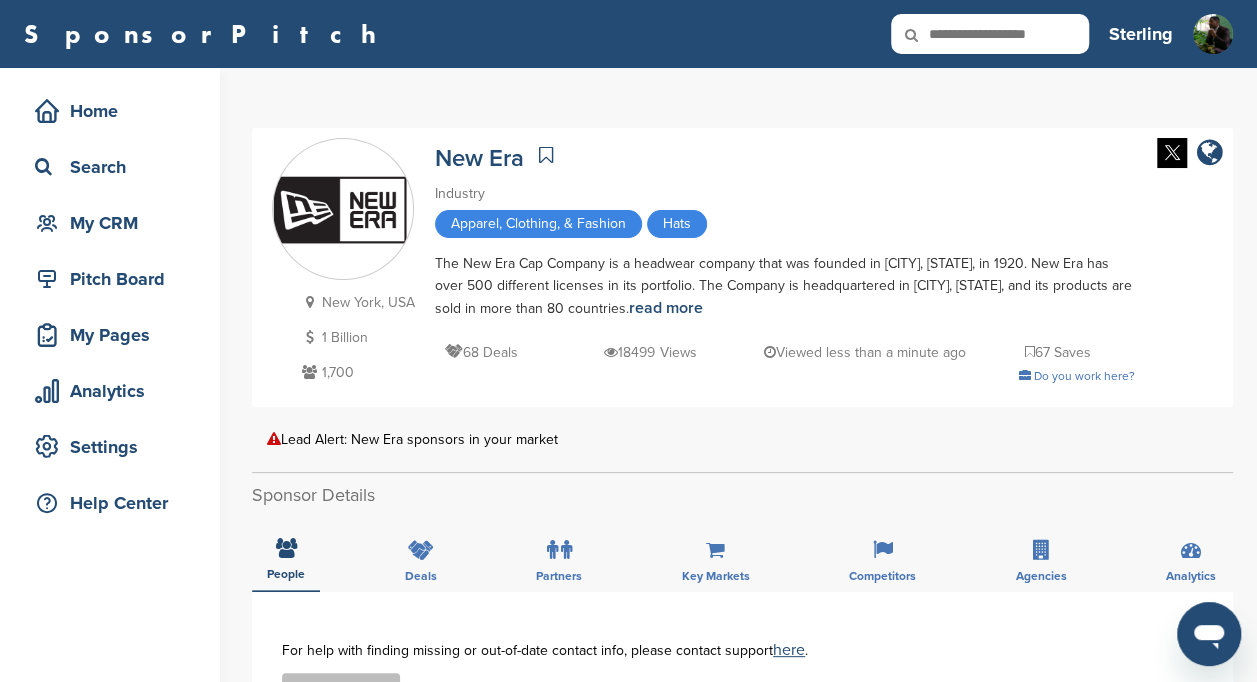 click at bounding box center (990, 34) 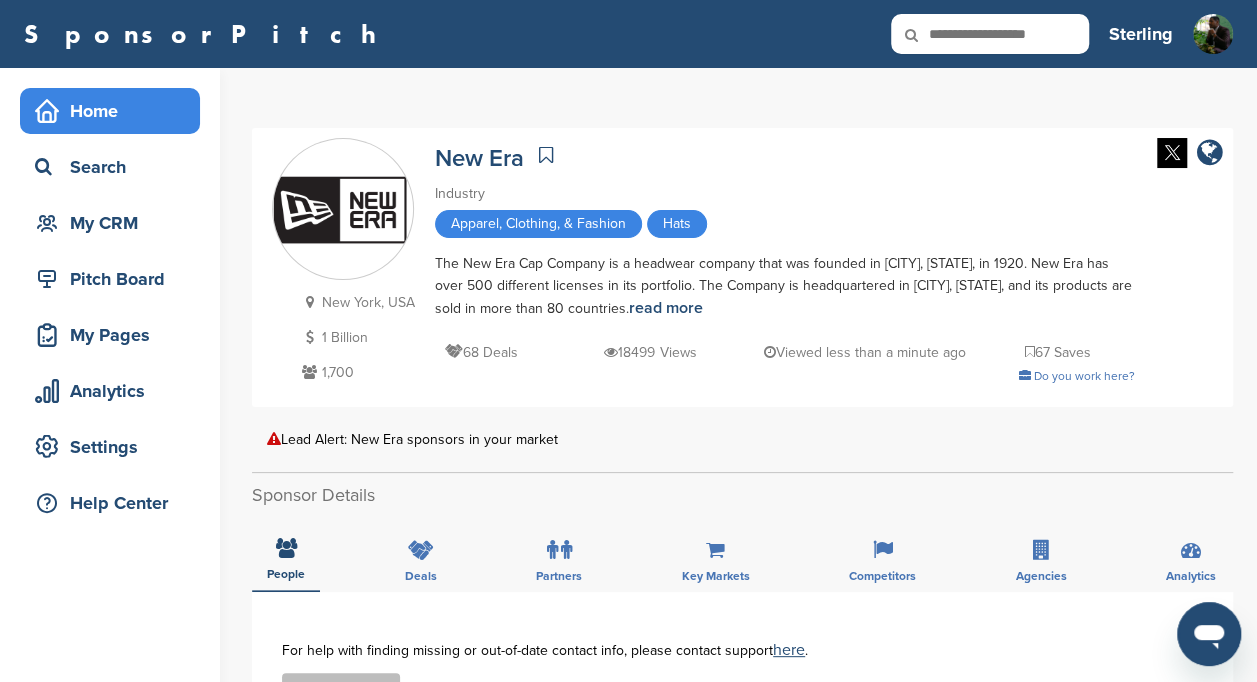 click on "Home" at bounding box center (110, 111) 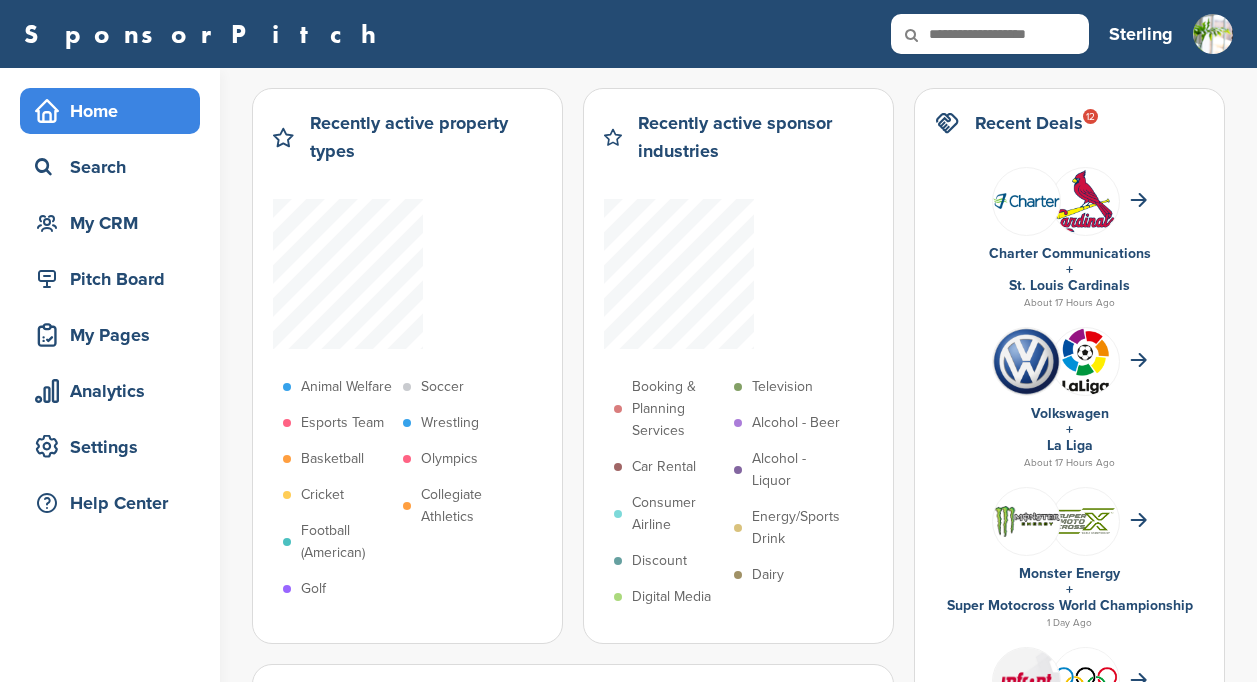 scroll, scrollTop: 0, scrollLeft: 0, axis: both 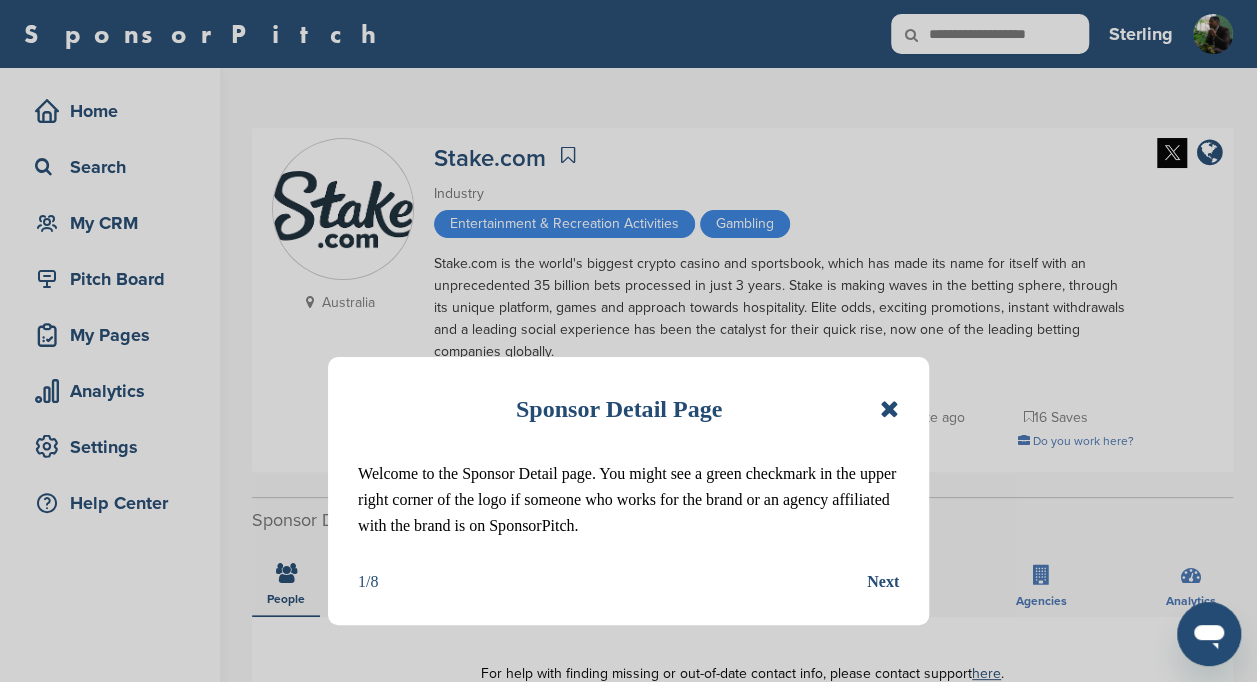 click at bounding box center [889, 409] 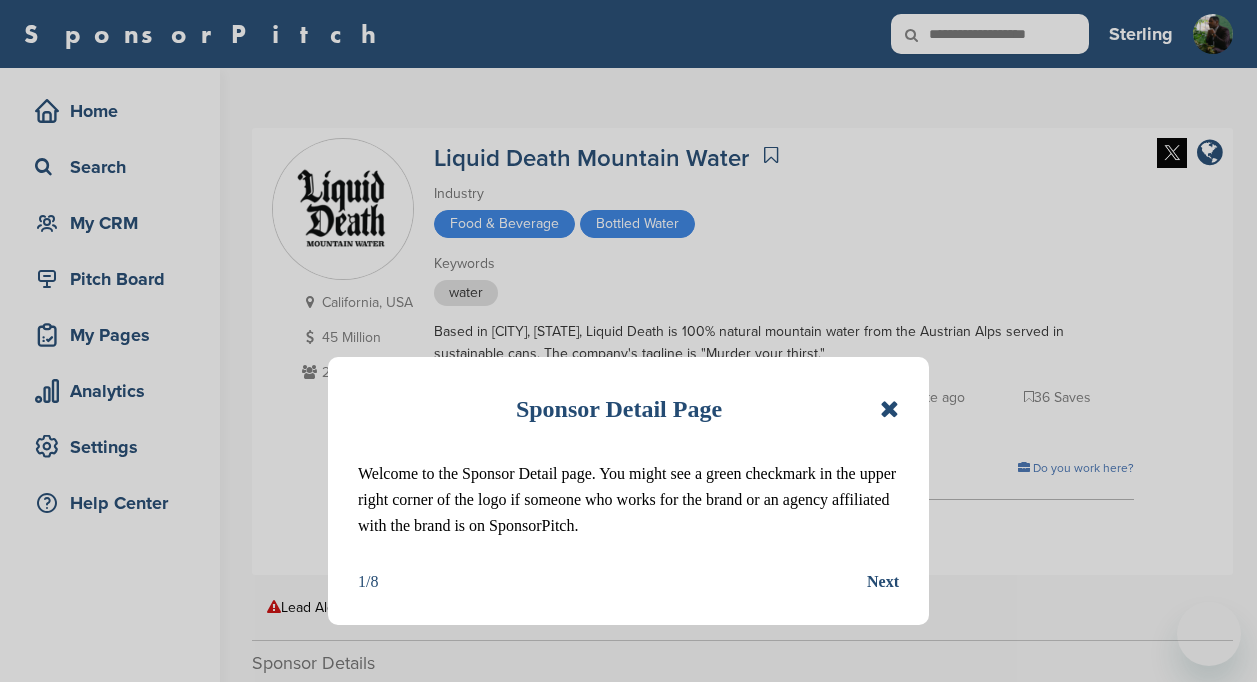 scroll, scrollTop: 0, scrollLeft: 0, axis: both 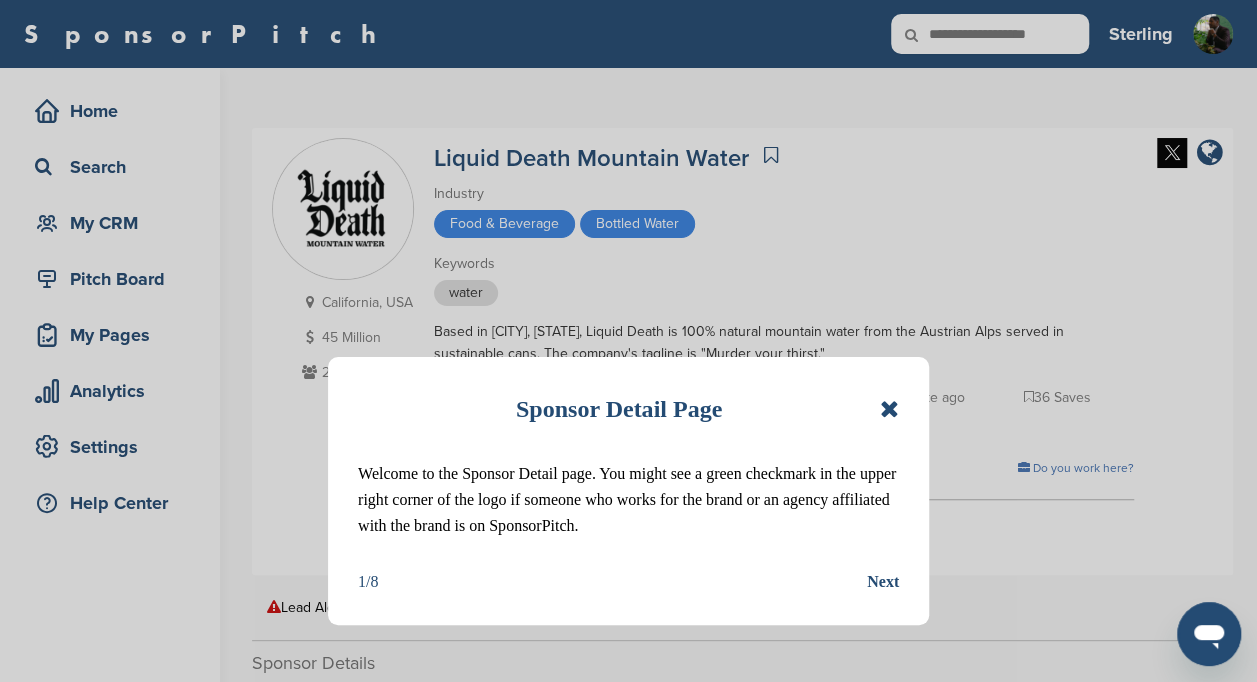 click at bounding box center [889, 409] 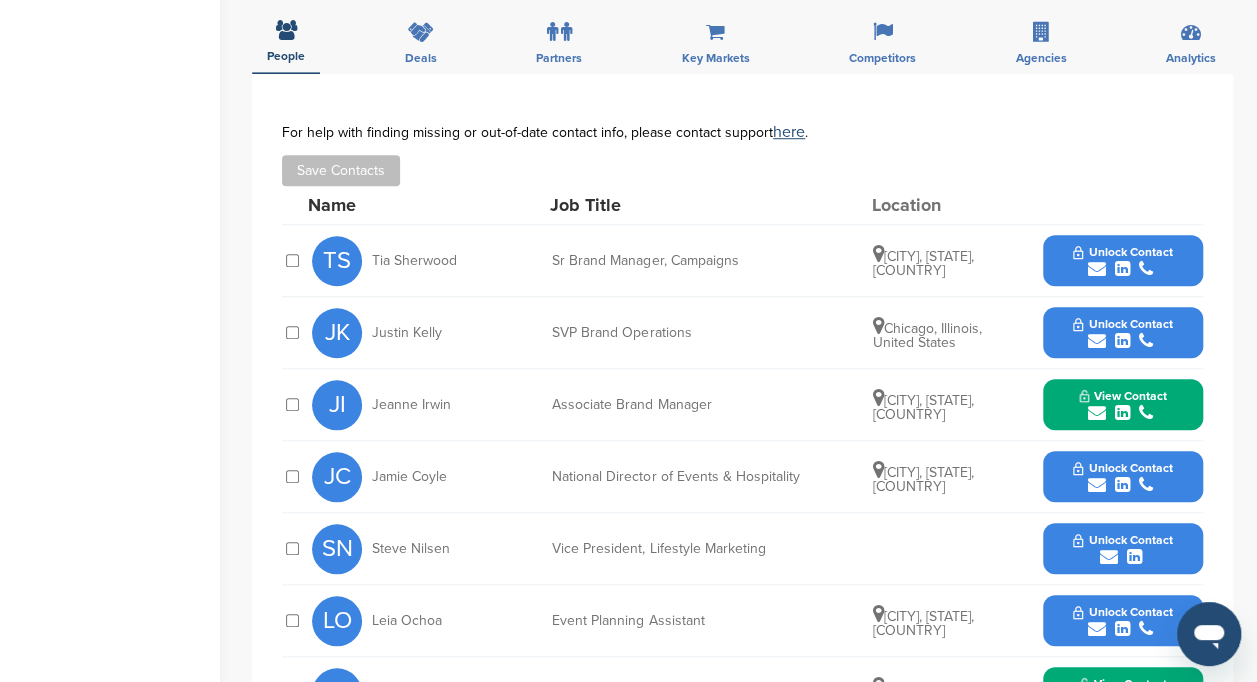 scroll, scrollTop: 688, scrollLeft: 0, axis: vertical 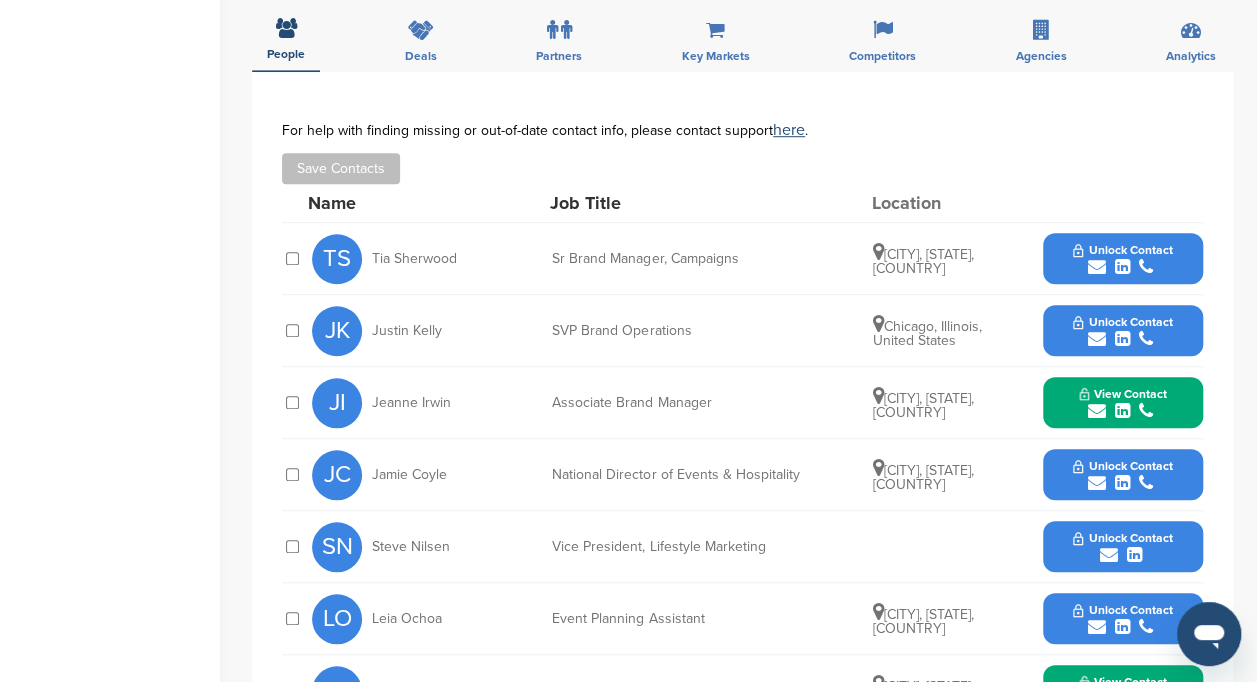 click on "Unlock Contact" at bounding box center (1122, 250) 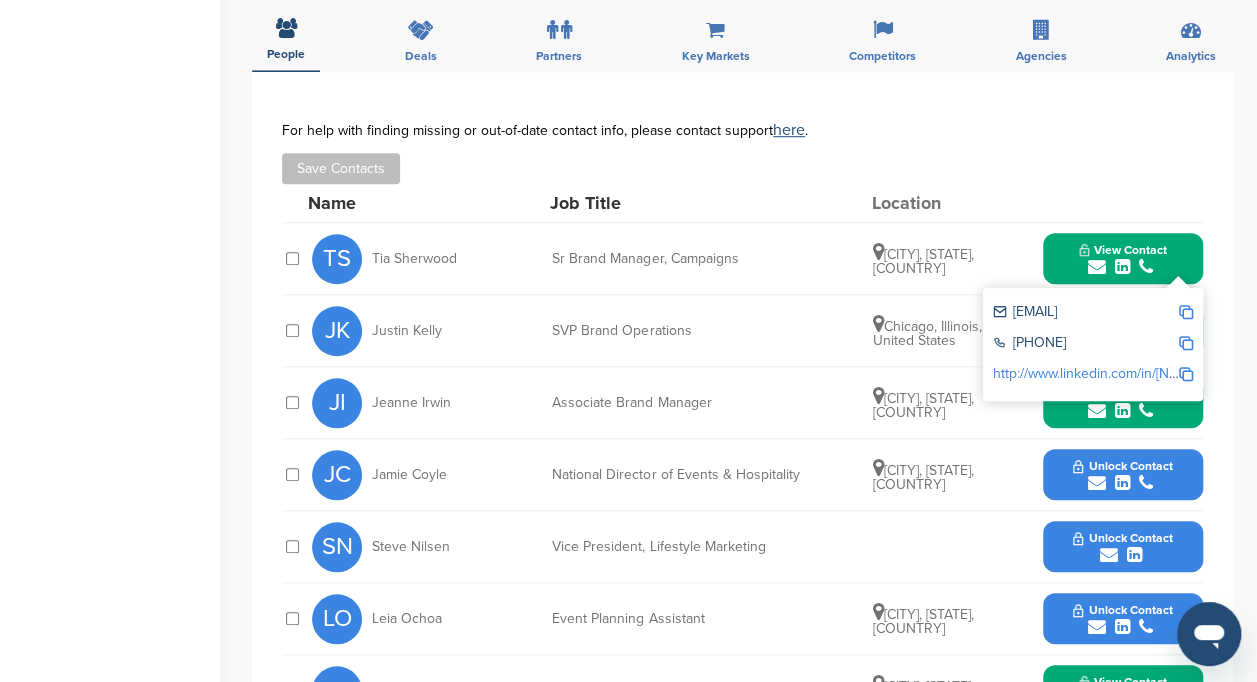 click at bounding box center (1186, 312) 